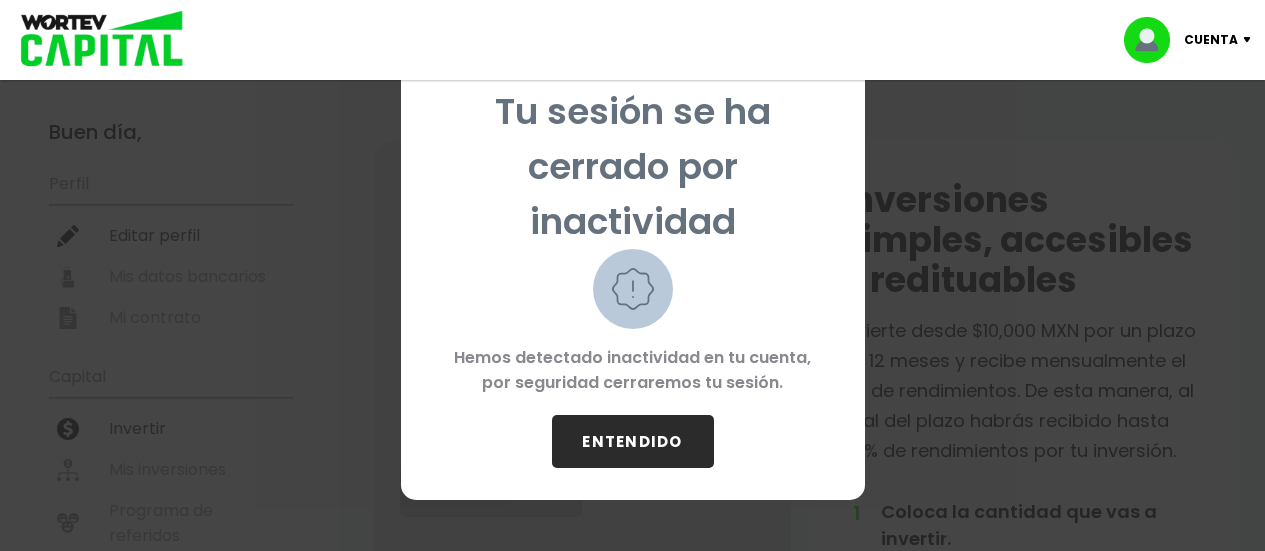 scroll, scrollTop: 0, scrollLeft: 0, axis: both 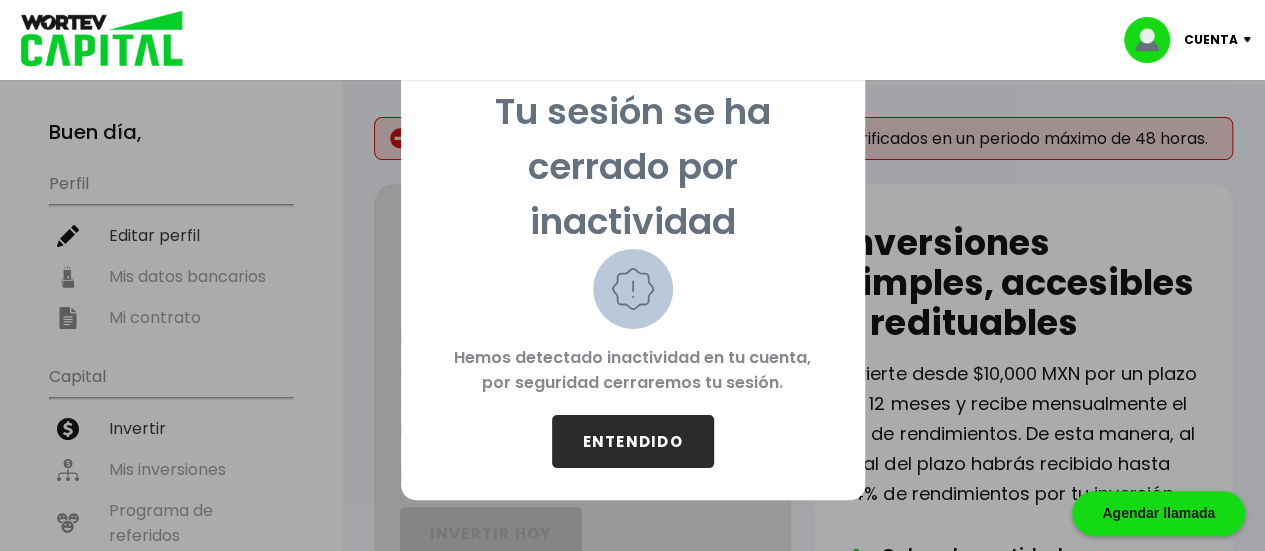 click on "ENTENDIDO" at bounding box center [633, 441] 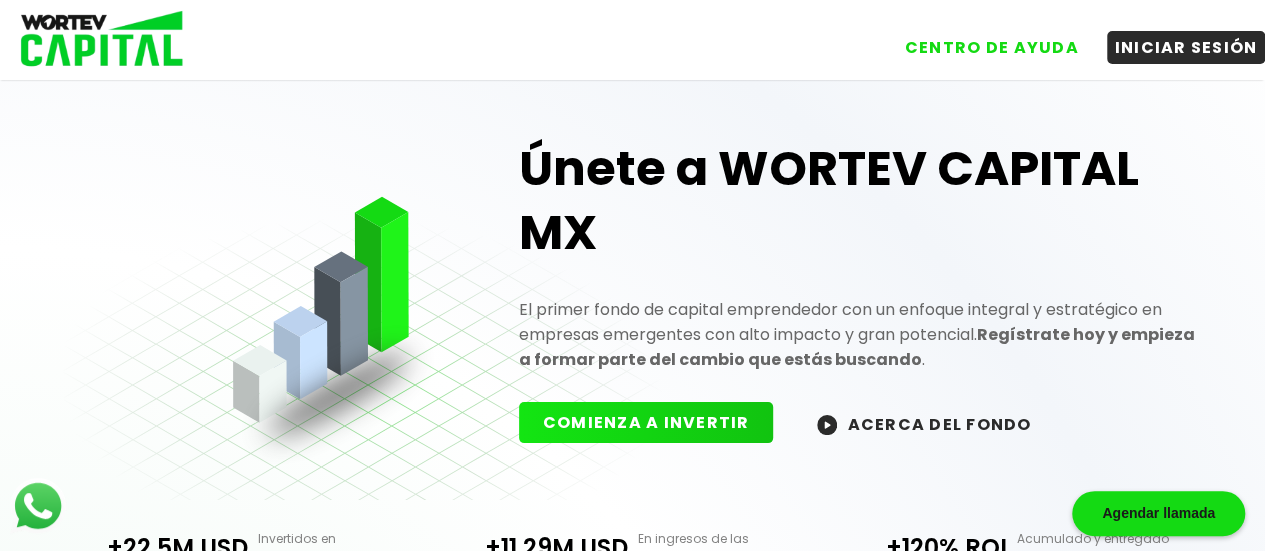 scroll, scrollTop: 54, scrollLeft: 0, axis: vertical 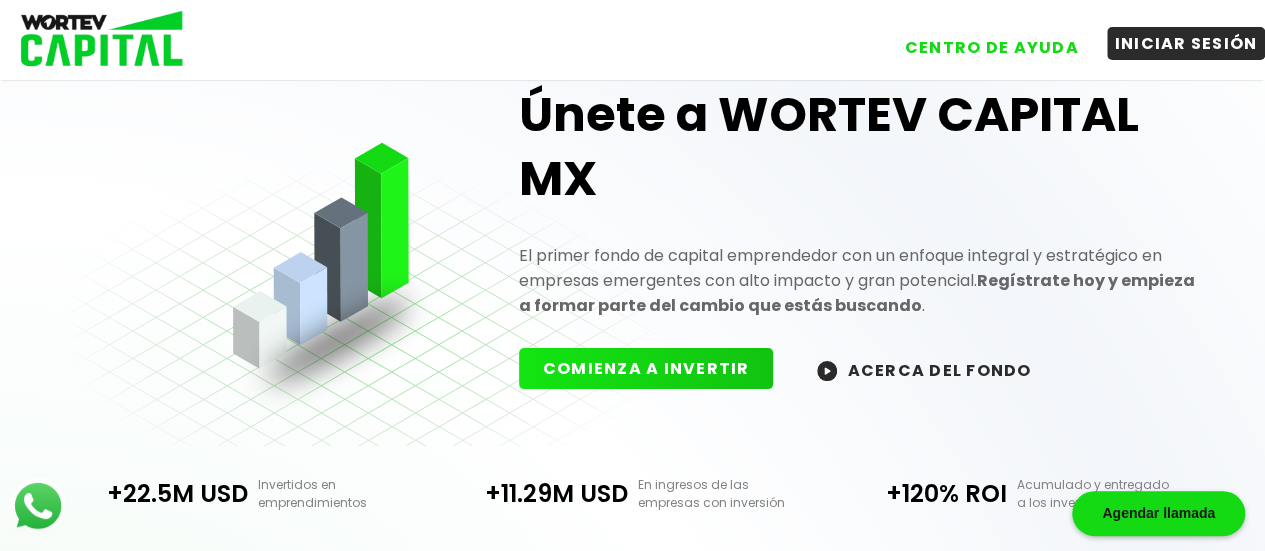 click on "INICIAR SESIÓN" at bounding box center [1186, 43] 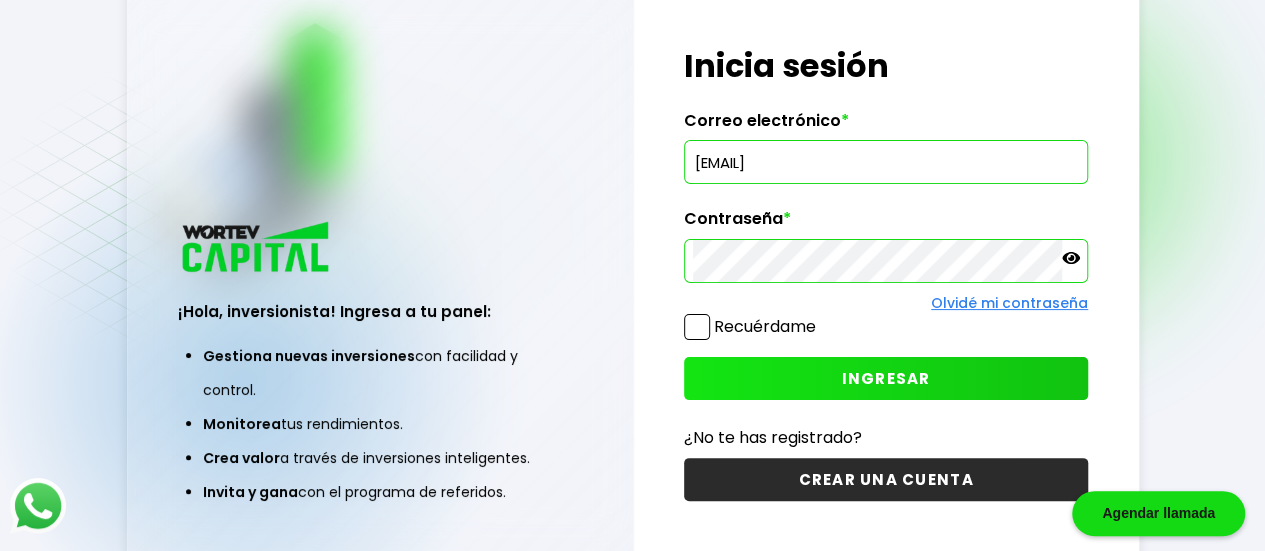 click on "Olvidé mi contraseña" at bounding box center [886, 303] 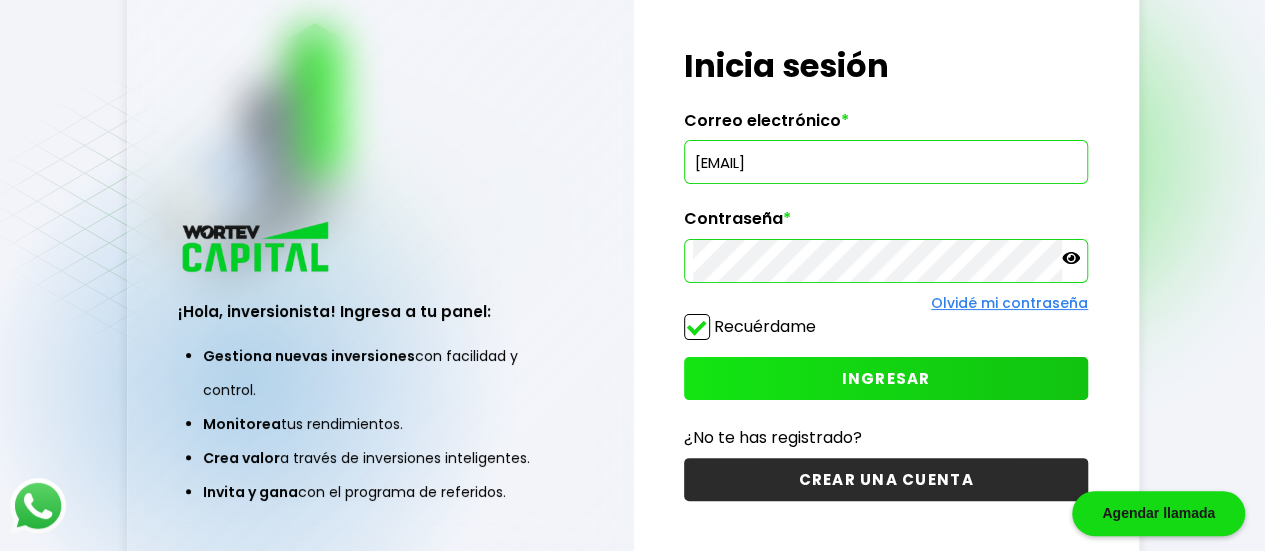 click on "INGRESAR" at bounding box center [886, 378] 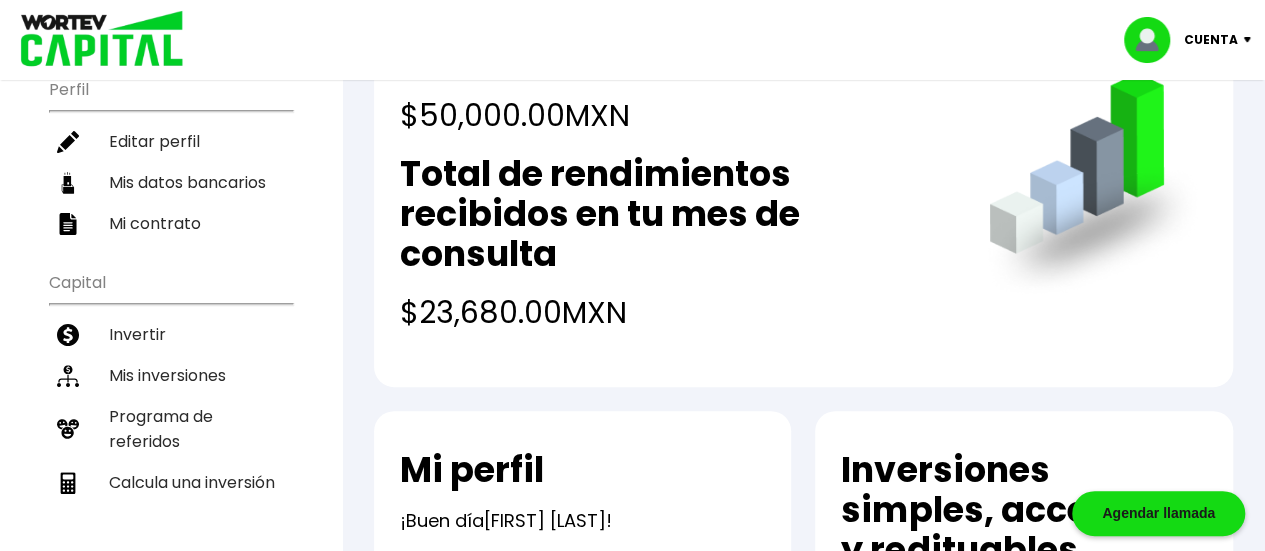 scroll, scrollTop: 118, scrollLeft: 0, axis: vertical 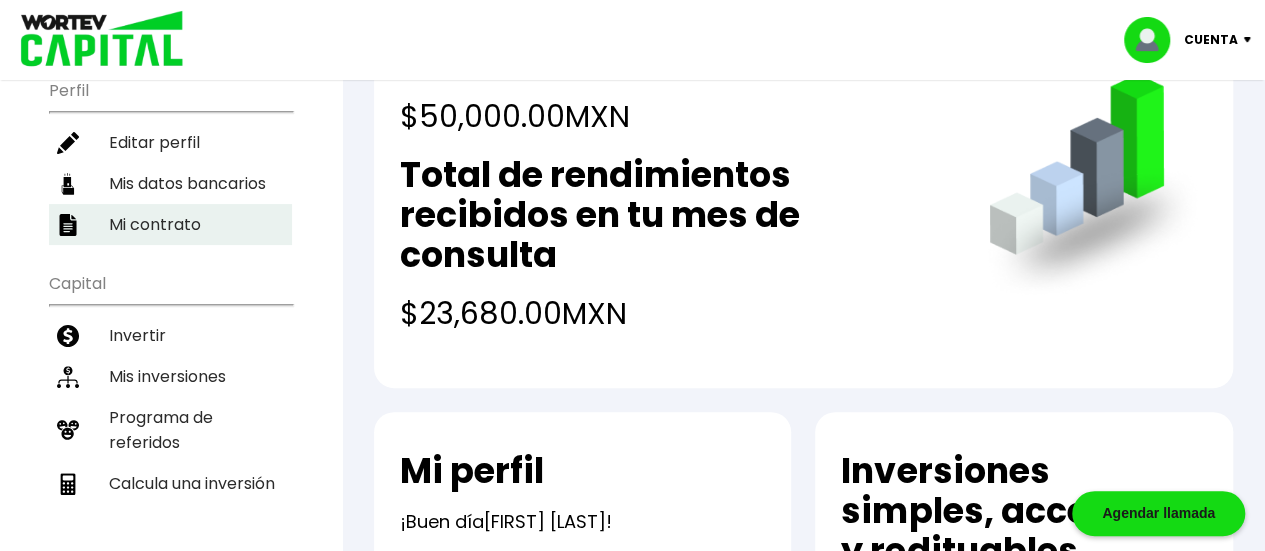 click on "Mi contrato" at bounding box center (170, 224) 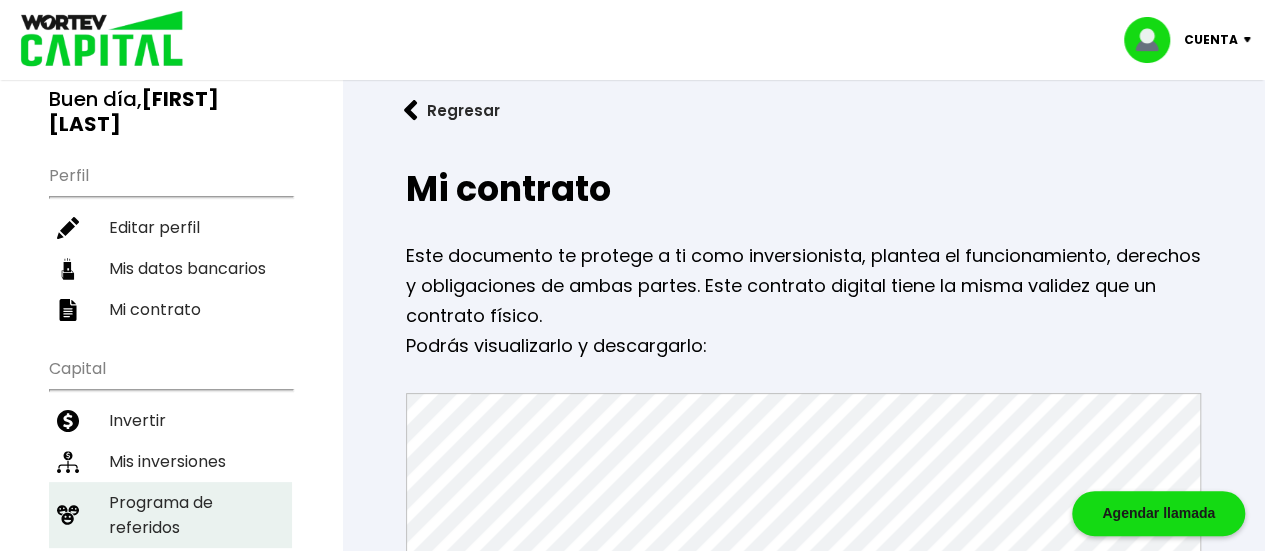 scroll, scrollTop: 28, scrollLeft: 0, axis: vertical 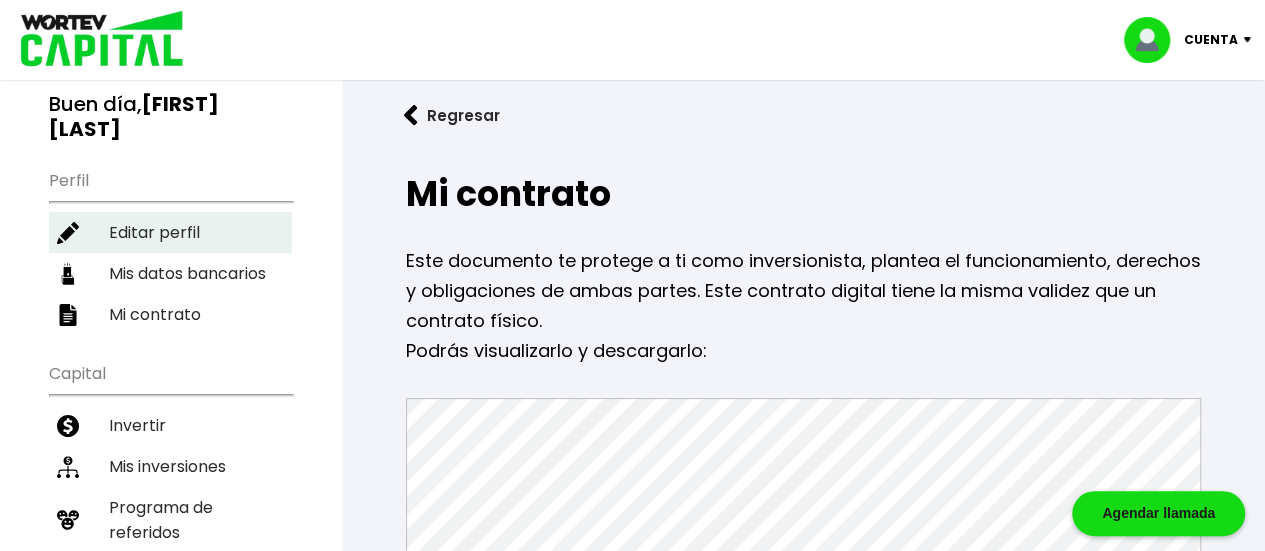 click on "Editar perfil" at bounding box center [170, 232] 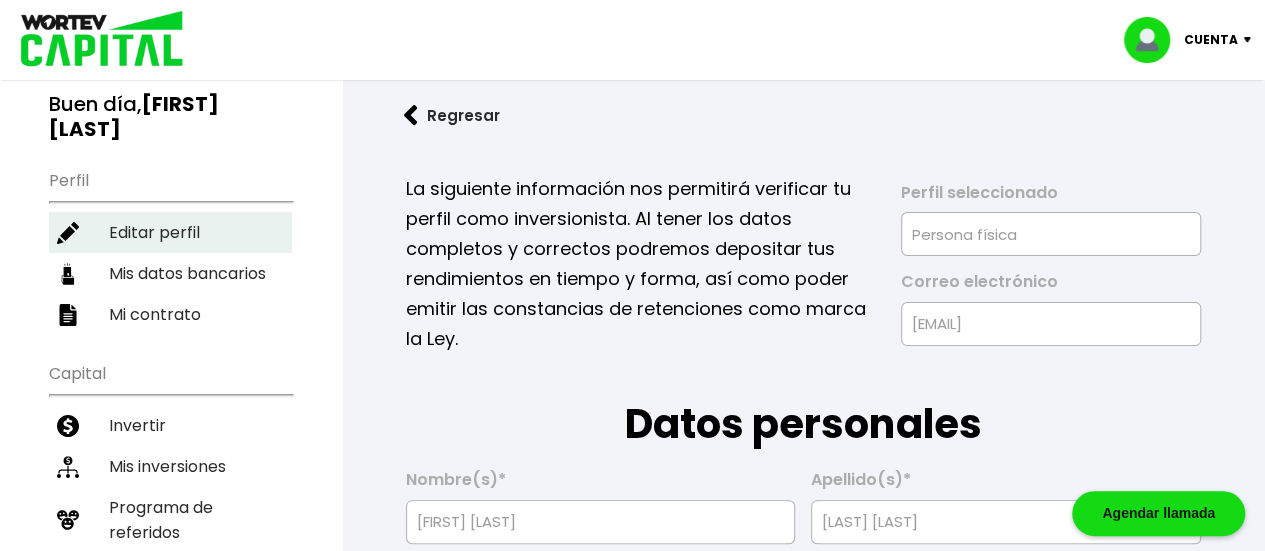 type on "[DATE]" 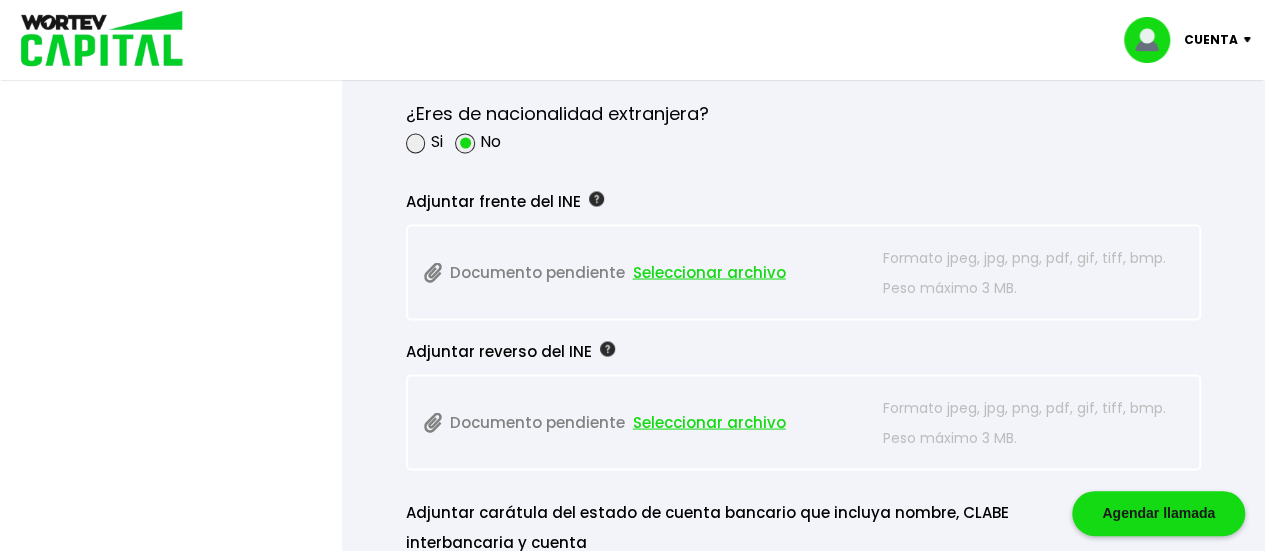 scroll, scrollTop: 1729, scrollLeft: 0, axis: vertical 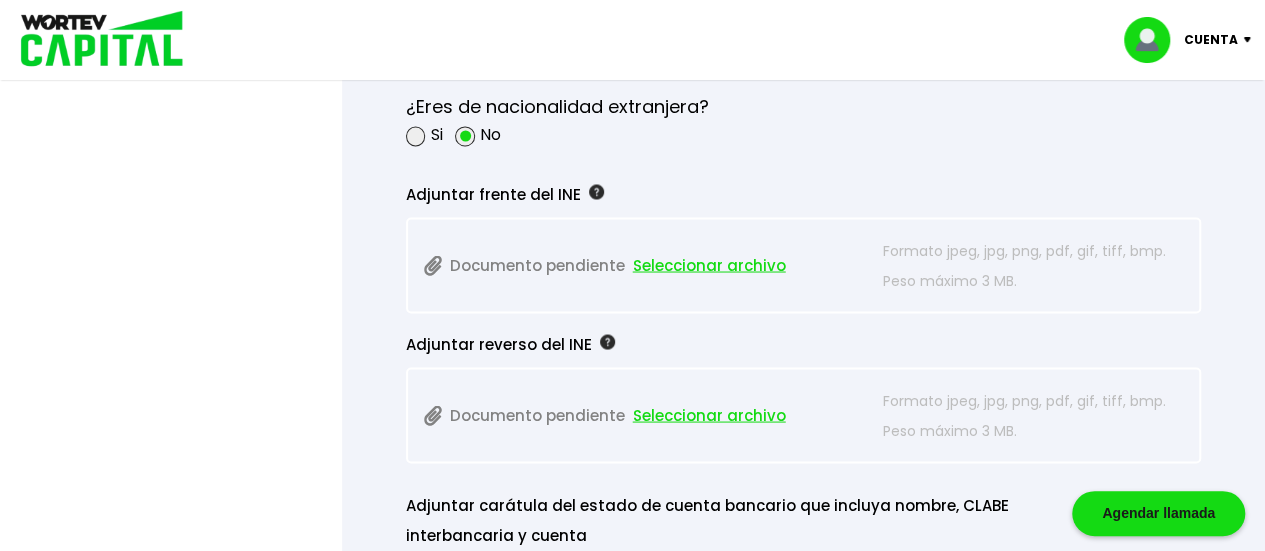 click on "Seleccionar archivo" at bounding box center (709, 265) 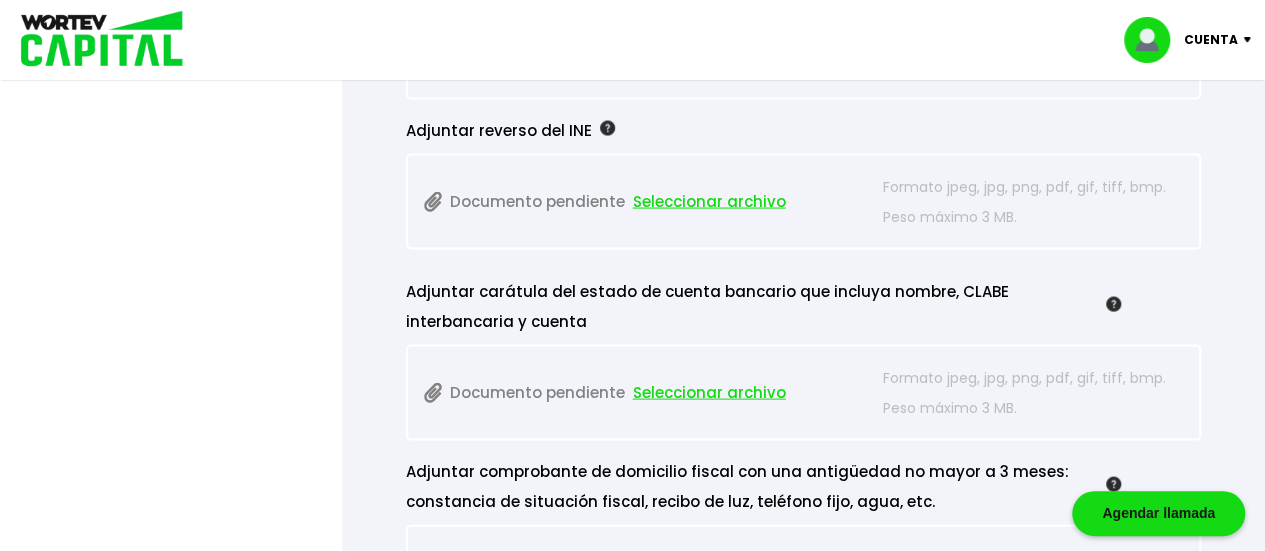 scroll, scrollTop: 1929, scrollLeft: 0, axis: vertical 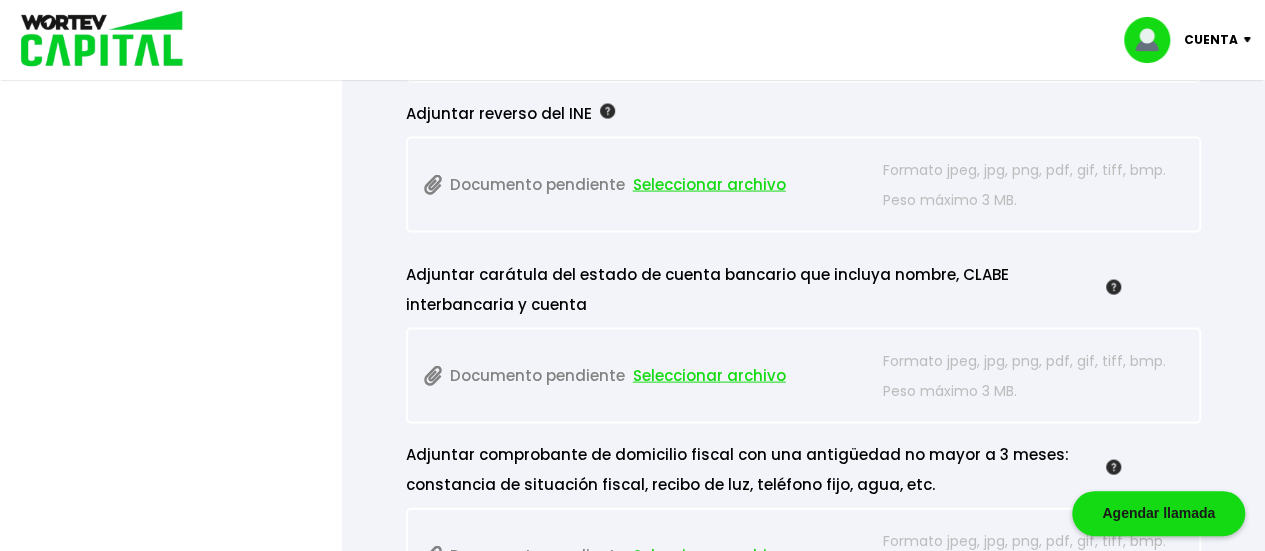 click on "Seleccionar archivo" at bounding box center [709, 185] 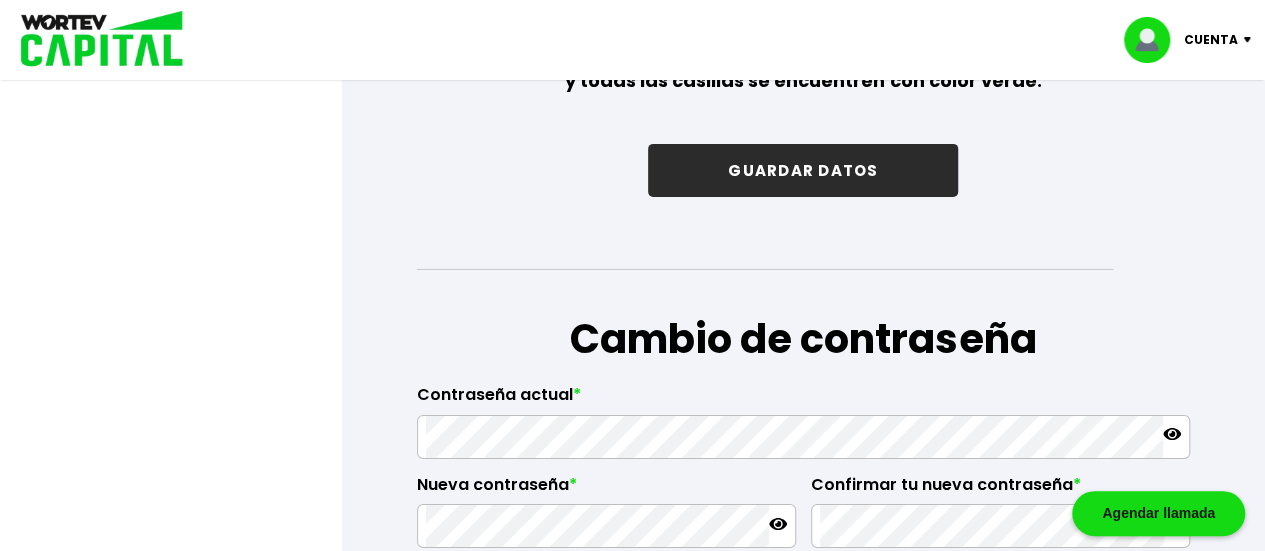 scroll, scrollTop: 3302, scrollLeft: 0, axis: vertical 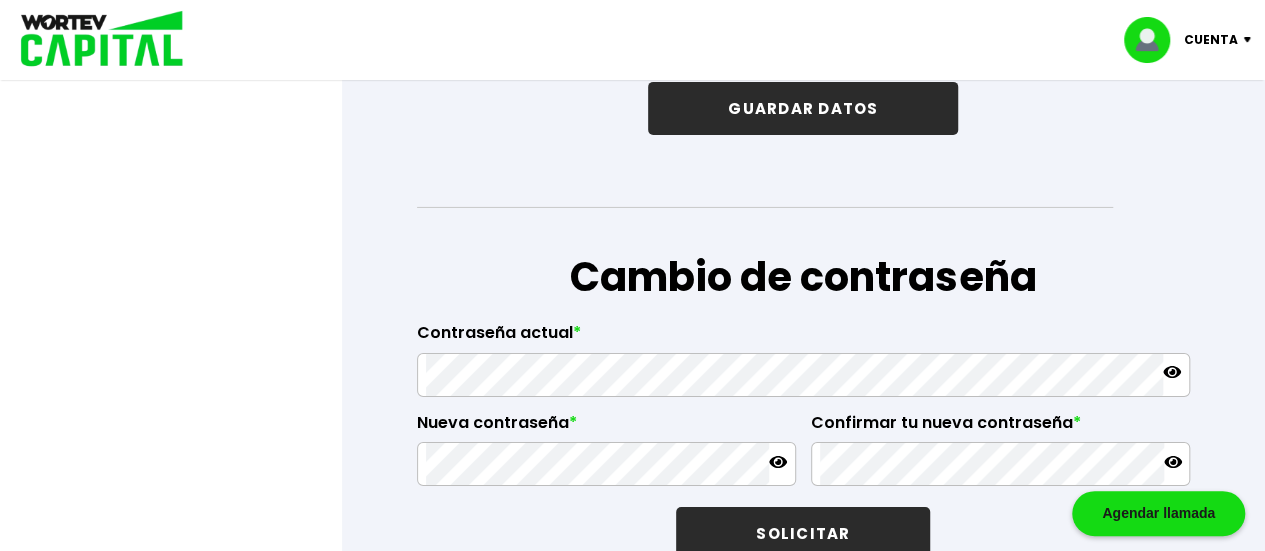 click on "GUARDAR DATOS" at bounding box center (803, 108) 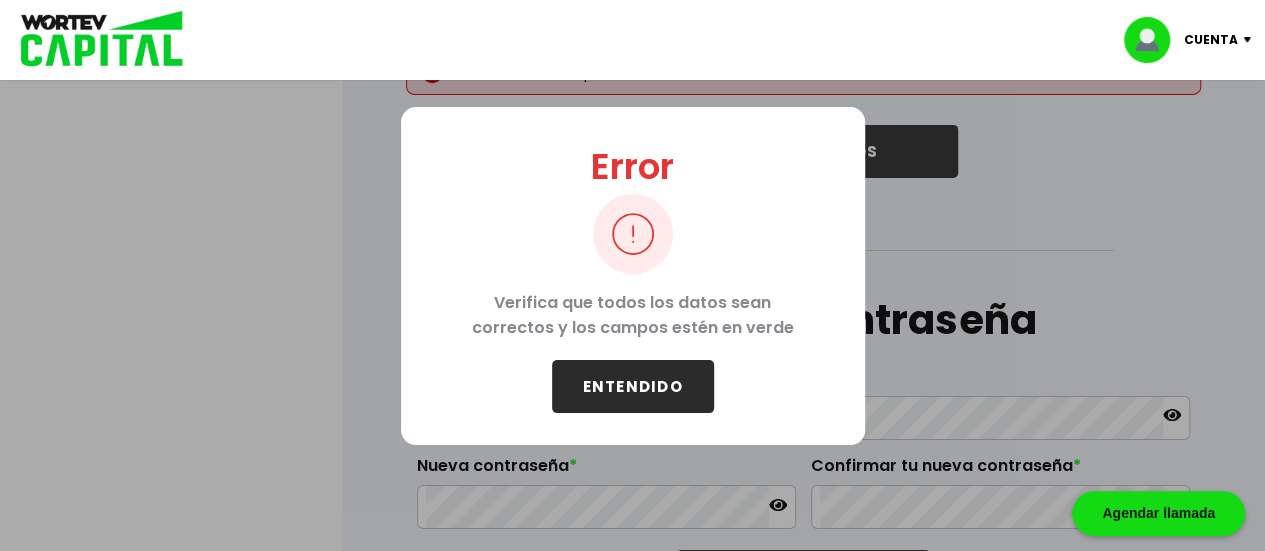 click on "Error Verifica que todos los datos sean correctos y los campos estén en verde  ENTENDIDO" at bounding box center (633, 276) 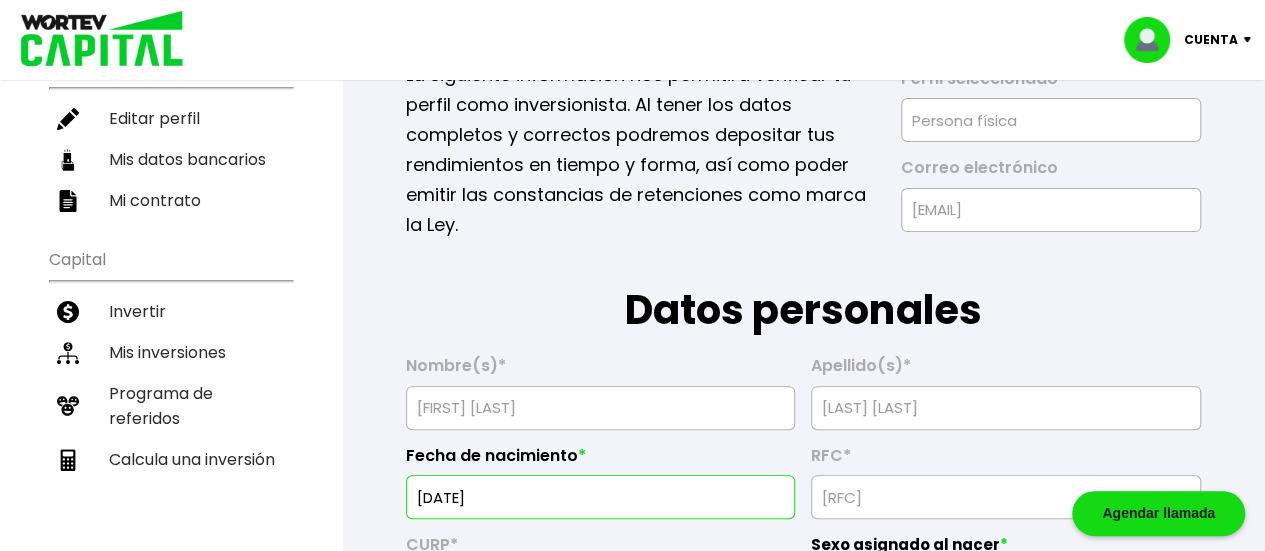 scroll, scrollTop: 144, scrollLeft: 0, axis: vertical 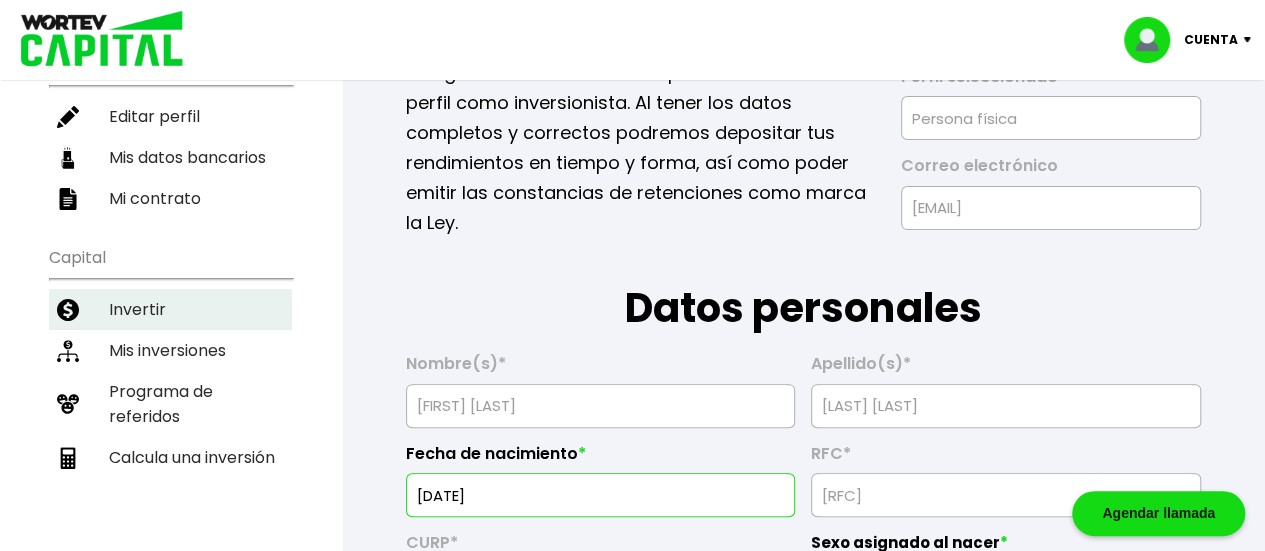 click on "Invertir" at bounding box center (170, 309) 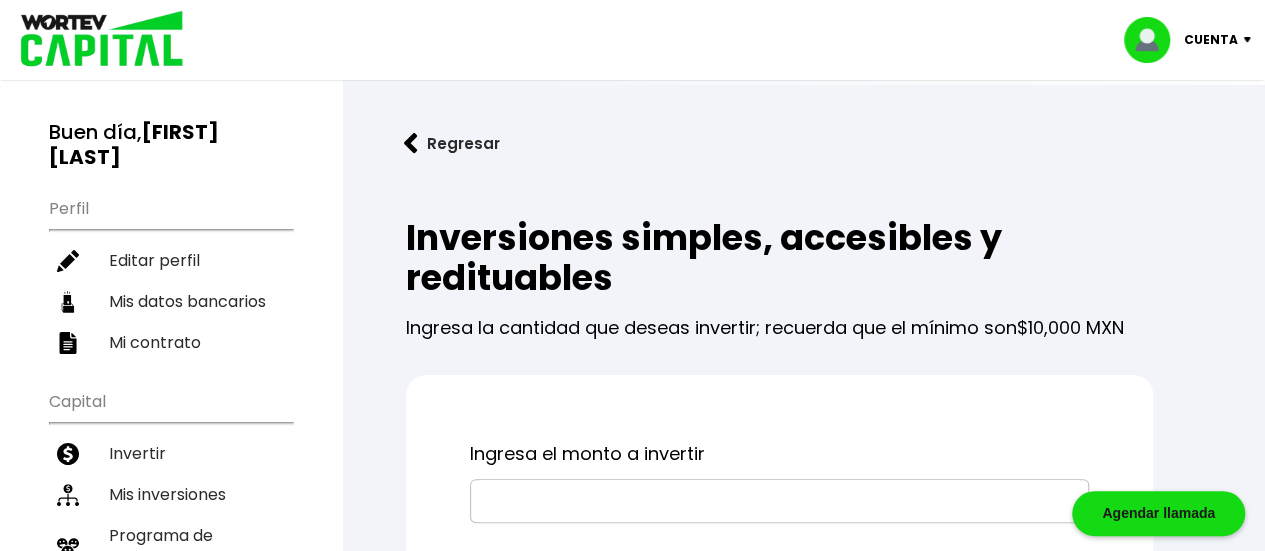 scroll, scrollTop: 213, scrollLeft: 0, axis: vertical 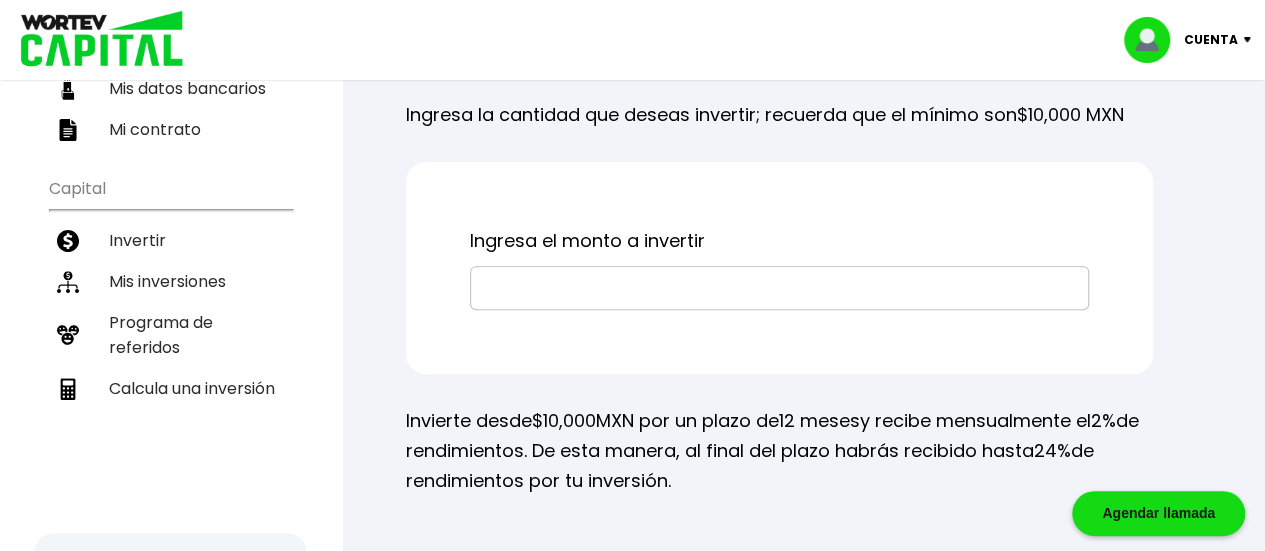 click at bounding box center (779, 288) 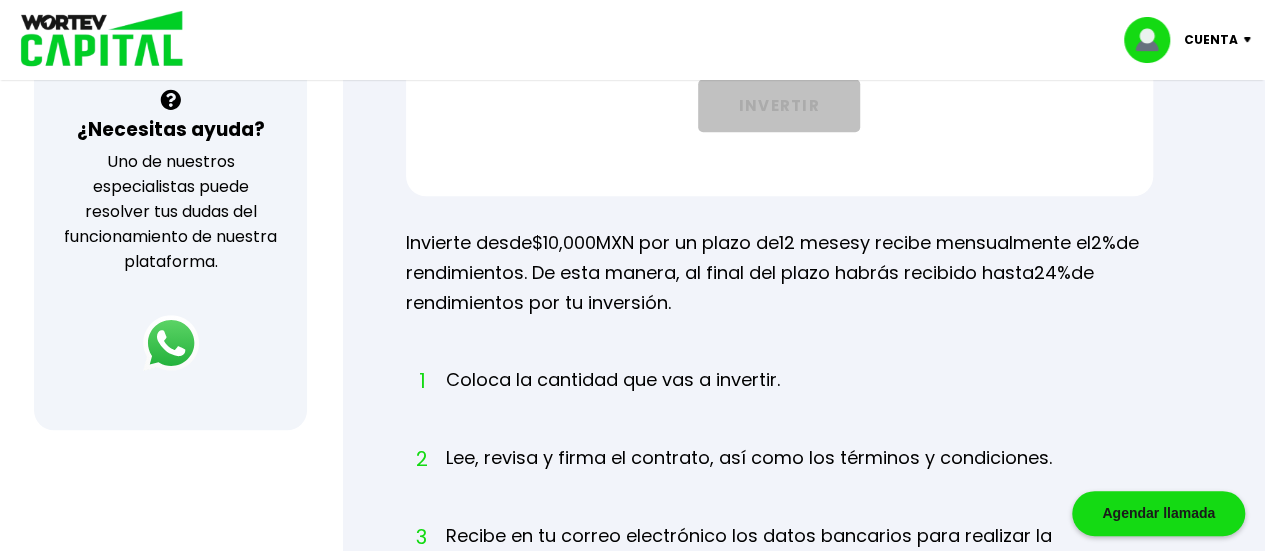 scroll, scrollTop: 697, scrollLeft: 0, axis: vertical 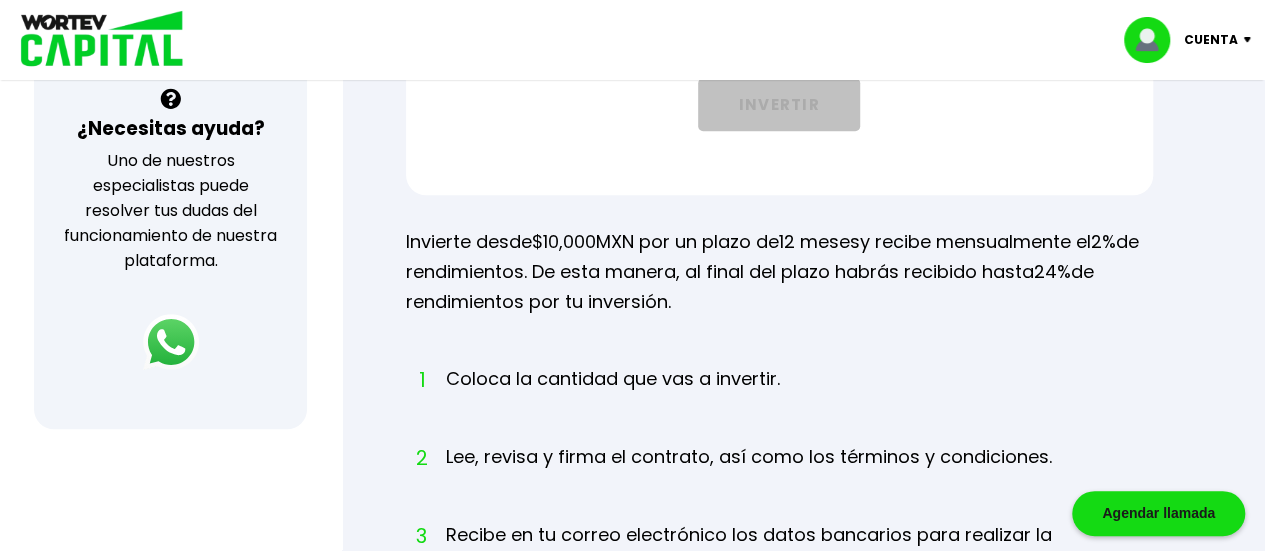 type on "$50,000" 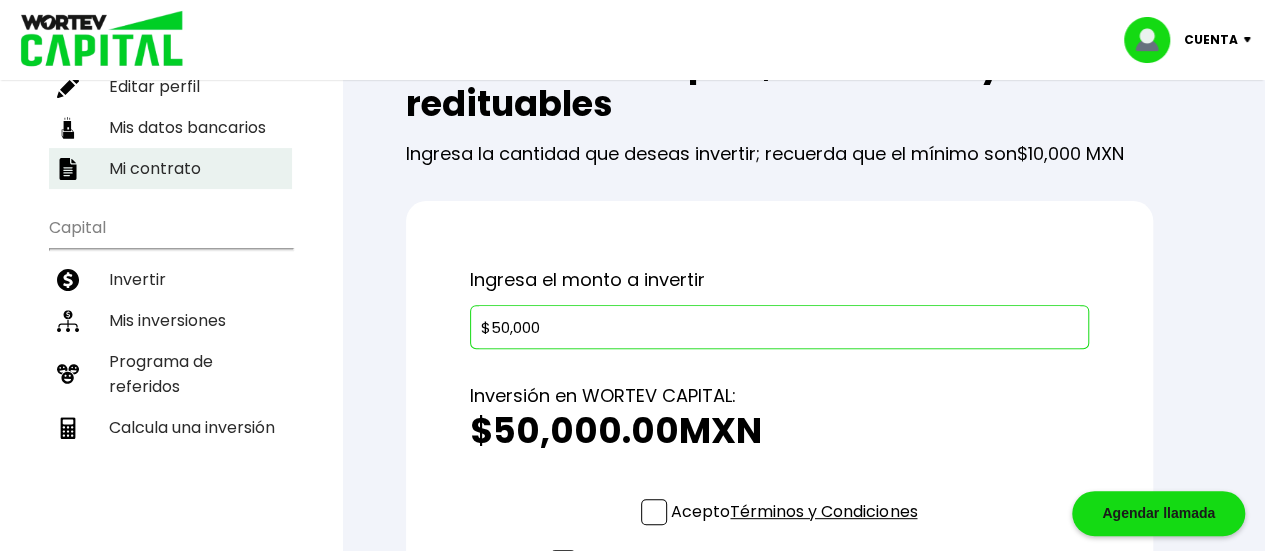 scroll, scrollTop: 175, scrollLeft: 0, axis: vertical 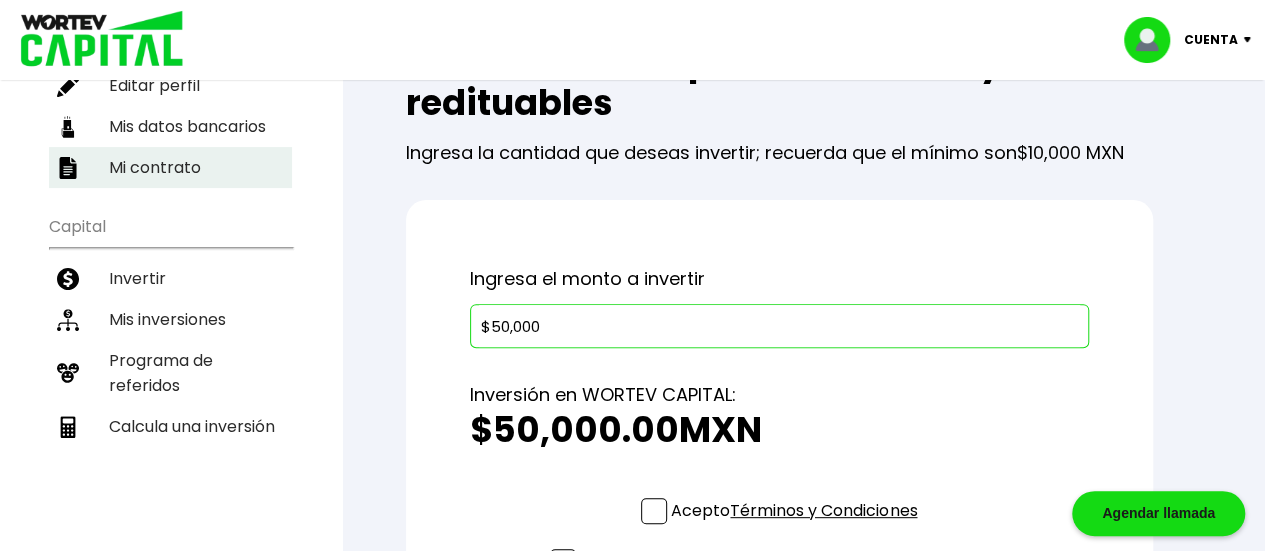 click on "Mi contrato" at bounding box center [170, 167] 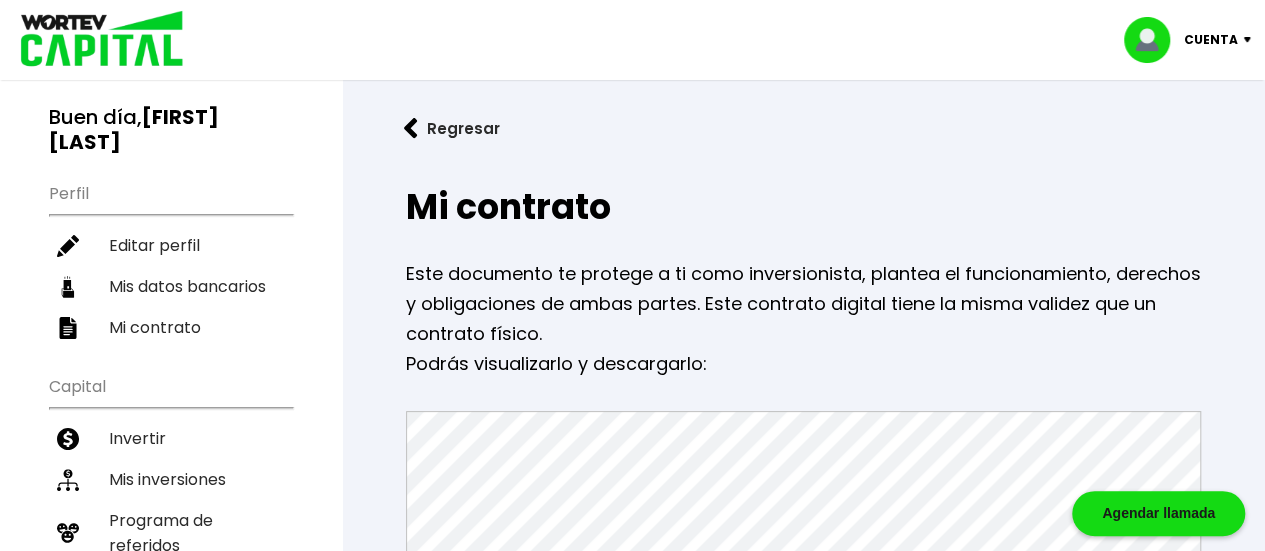 scroll, scrollTop: 0, scrollLeft: 0, axis: both 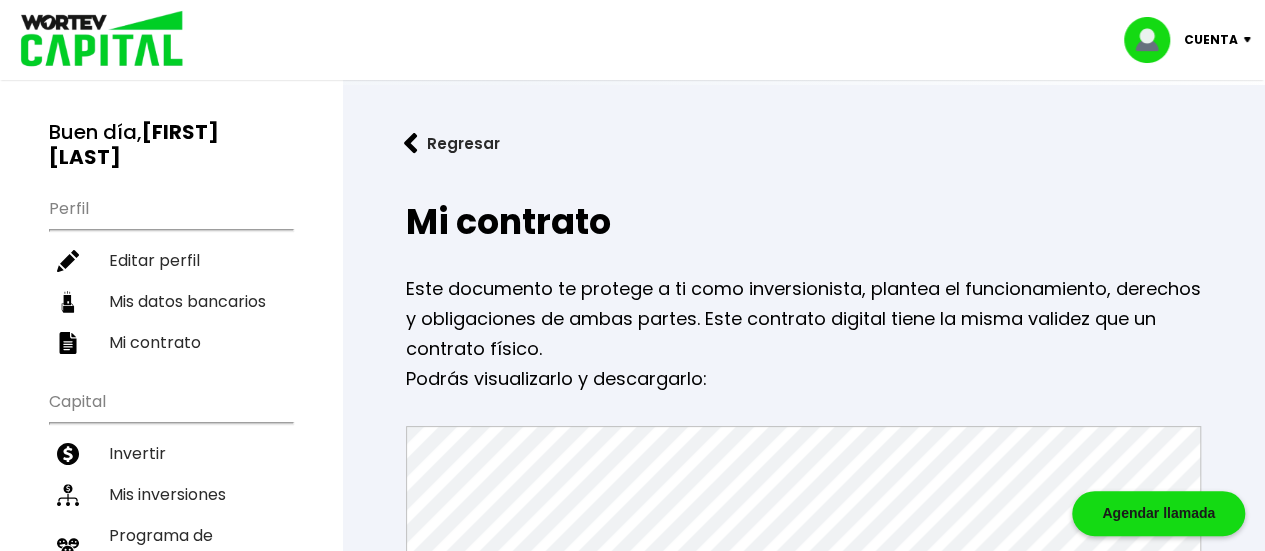 click at bounding box center [95, 40] 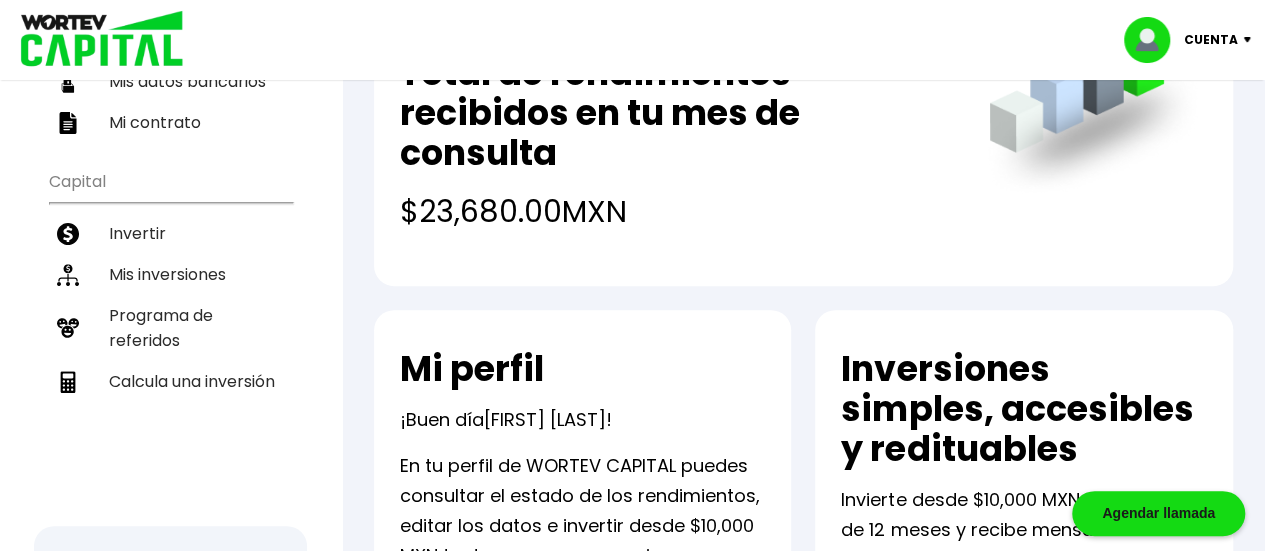 scroll, scrollTop: 0, scrollLeft: 0, axis: both 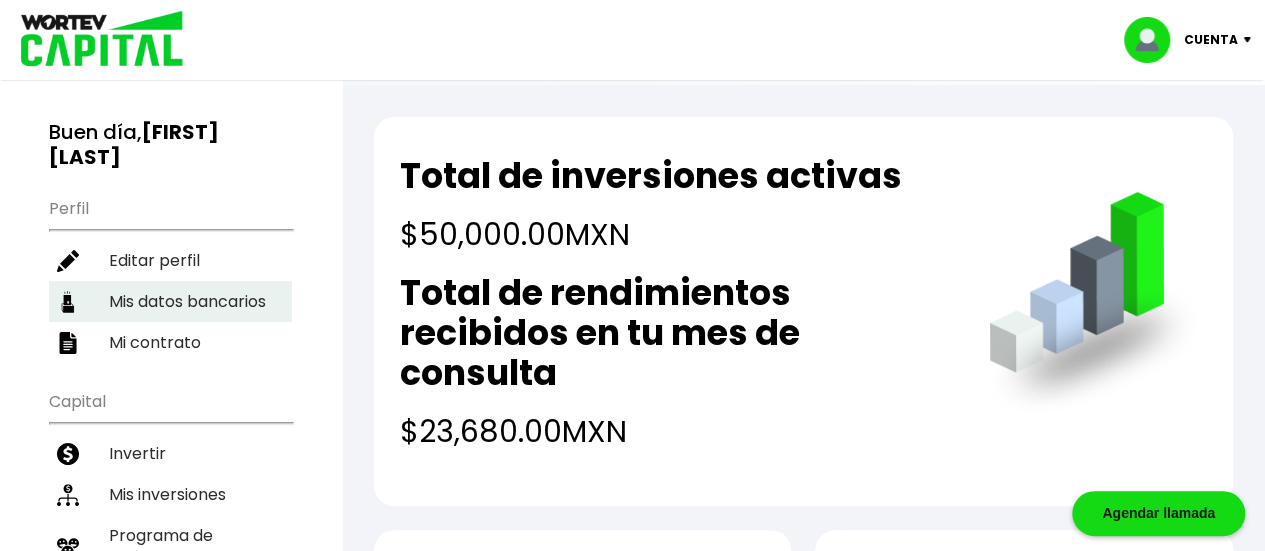 click on "Mis datos bancarios" at bounding box center [170, 301] 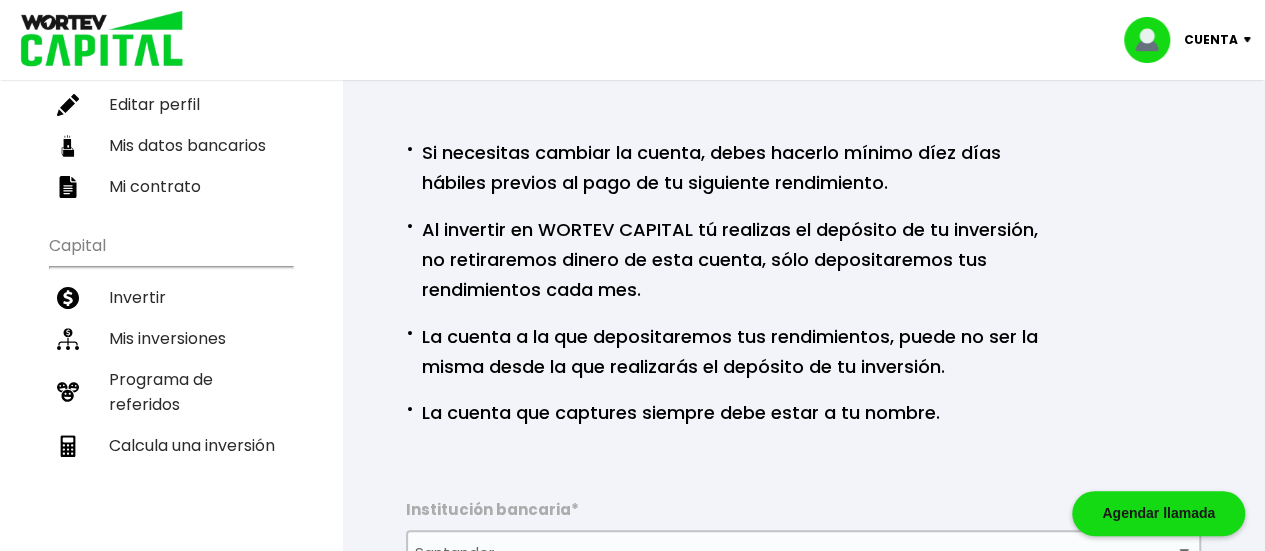 scroll, scrollTop: 155, scrollLeft: 0, axis: vertical 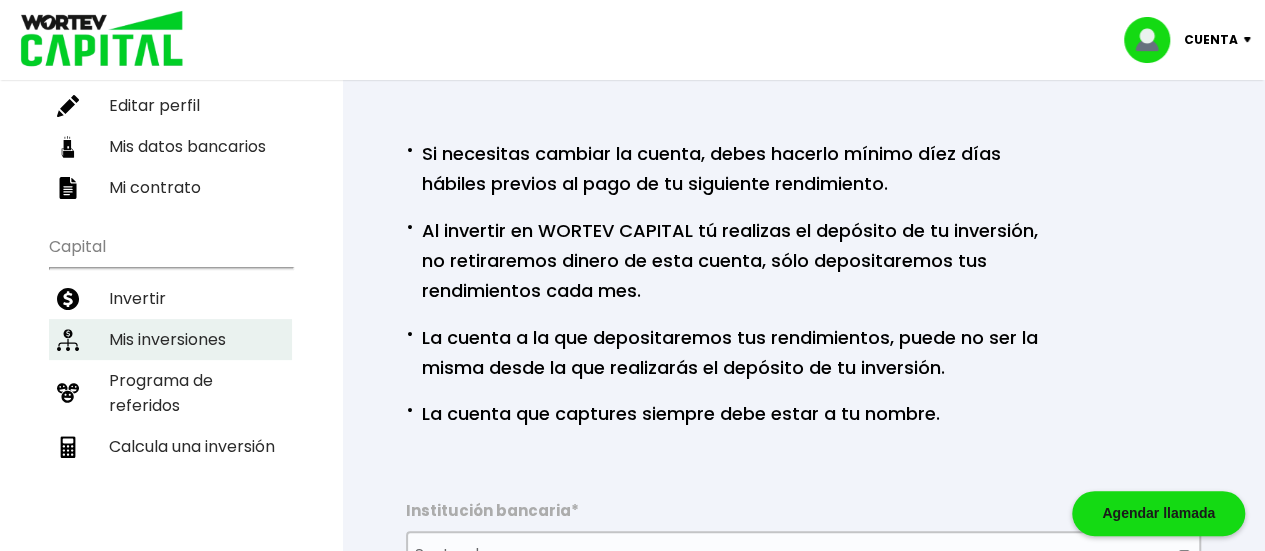 click on "Mis inversiones" at bounding box center [170, 339] 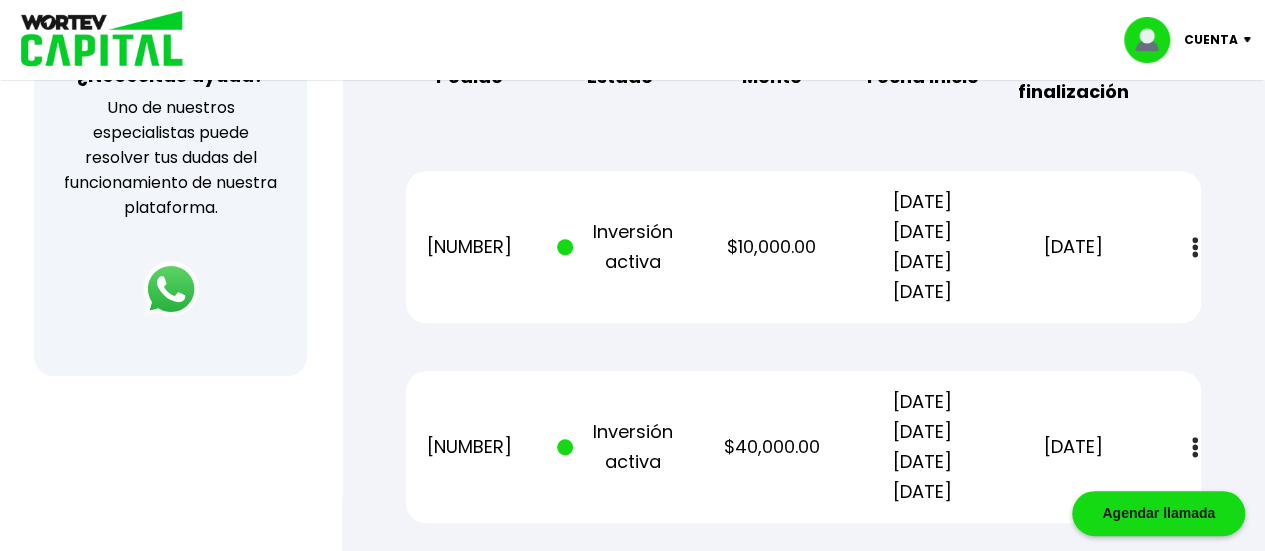scroll, scrollTop: 751, scrollLeft: 0, axis: vertical 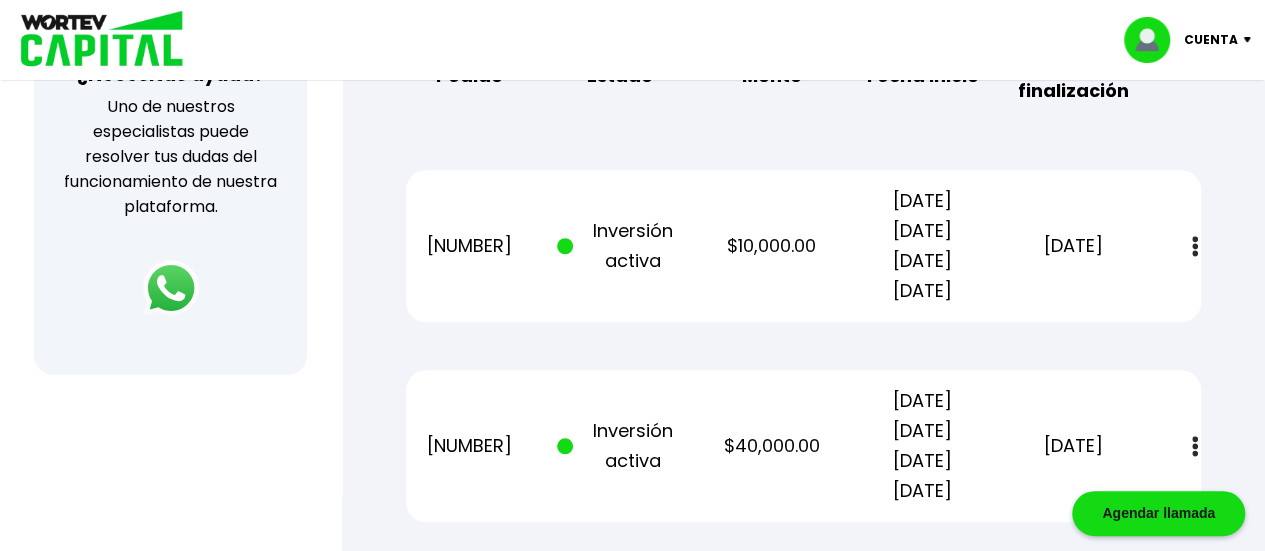 click at bounding box center [1195, 246] 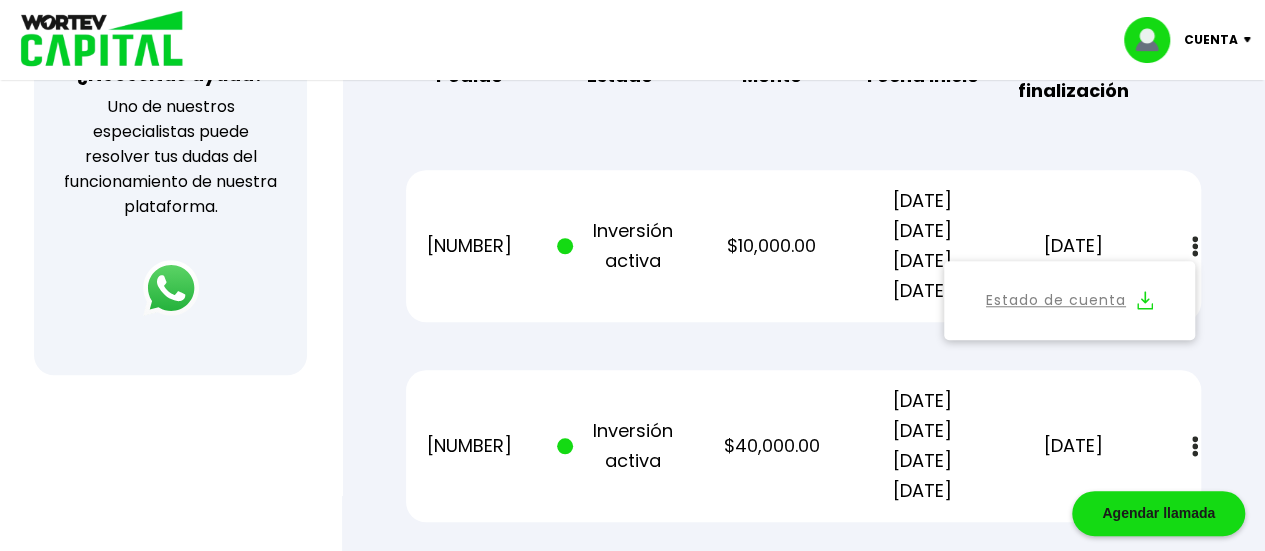 click on "Mis inversiones Como inversionista activo de WORTEV CAPITAL, apoyas el crecimiento de emprendimientos mexicanos de alto impacto mientras recibes excelentes rendimientos mensuales. Recuerda enviar tu comprobante de tu transferencia a    [EMAIL] Recibirás un correo de confirmación cuando tu depósito sea validado por el banco. Datos bancarios VER MENOS IMPULSO EMPRENDIMEINTOS MX S.A.P.I. DE C.V. Banco:  BBVA Bancomer Número de cuenta:  [NUMBER] CLABE Interbancaria:  [NUMBER] R.F.C.:  [RFC] REFERENCIA:  (Tu número de pedido) Banco:  BBVA Bancomer Número de cuenta:  [NUMBER] CLABE Interbancaria:  [NUMBER] R.F.C.:  [RFC] REFERENCIA:  (Tu número de pedido) Recuerda enviar tu comprobante de tu transferencia a  [EMAIL] Recibirás un correo de confirmación cuando tu depósito sea validado por el banco. Constancias de retención de impuestos  2024 Formato zip  Pedido Estado Monto Fecha inicio Fecha finalización [NUMBER] Inversión activa [NUMBER]" at bounding box center [803, -6] 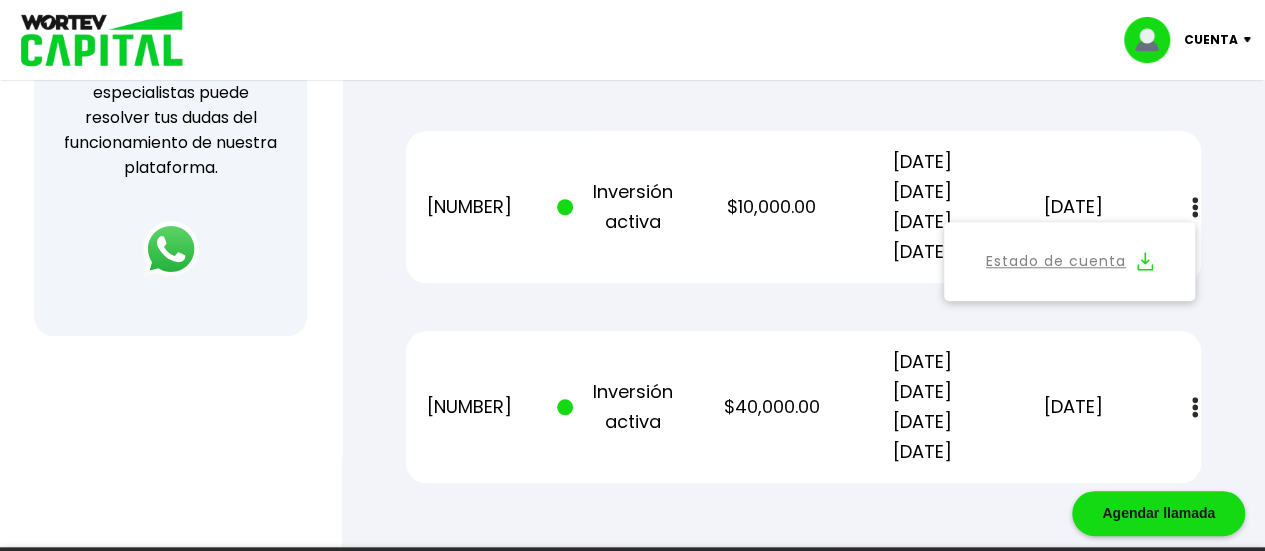 scroll, scrollTop: 791, scrollLeft: 0, axis: vertical 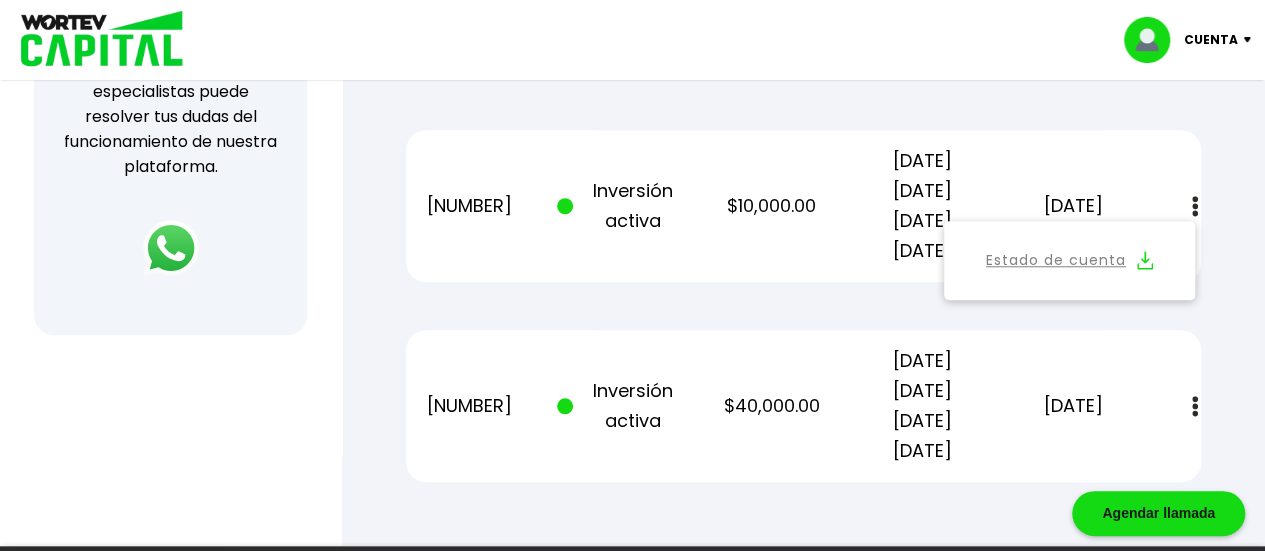 click on "Cuenta" at bounding box center (1211, 40) 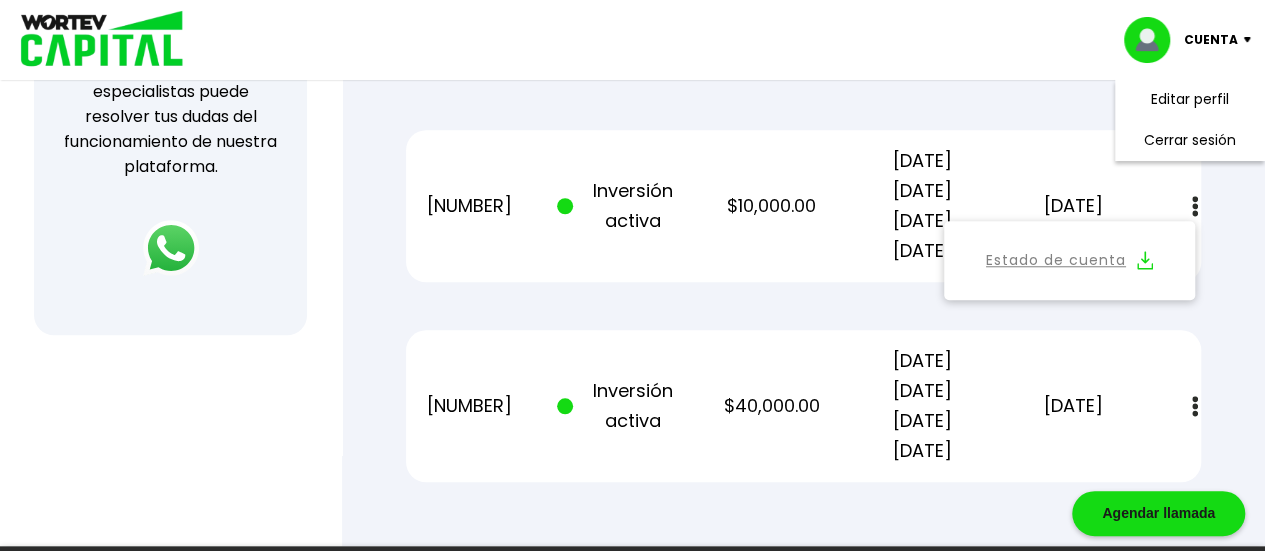 click on "Mis inversiones Como inversionista activo de WORTEV CAPITAL, apoyas el crecimiento de emprendimientos mexicanos de alto impacto mientras recibes excelentes rendimientos mensuales. Recuerda enviar tu comprobante de tu transferencia a    [EMAIL] Recibirás un correo de confirmación cuando tu depósito sea validado por el banco. Datos bancarios VER MENOS IMPULSO EMPRENDIMEINTOS MX S.A.P.I. DE C.V. Banco:  BBVA Bancomer Número de cuenta:  [NUMBER] CLABE Interbancaria:  [NUMBER] R.F.C.:  [RFC] REFERENCIA:  (Tu número de pedido) Banco:  BBVA Bancomer Número de cuenta:  [NUMBER] CLABE Interbancaria:  [NUMBER] R.F.C.:  [RFC] REFERENCIA:  (Tu número de pedido) Recuerda enviar tu comprobante de tu transferencia a  [EMAIL] Recibirás un correo de confirmación cuando tu depósito sea validado por el banco. Constancias de retención de impuestos  2024 Formato zip  Pedido Estado Monto Fecha inicio Fecha finalización [NUMBER] Inversión activa [NUMBER]" at bounding box center (803, -46) 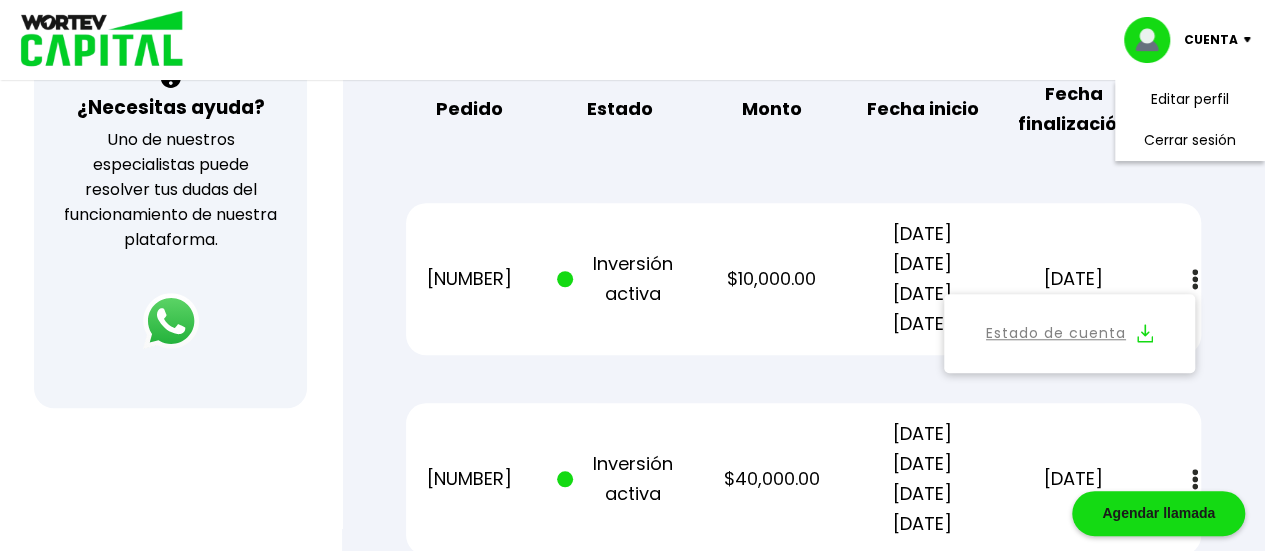 scroll, scrollTop: 716, scrollLeft: 0, axis: vertical 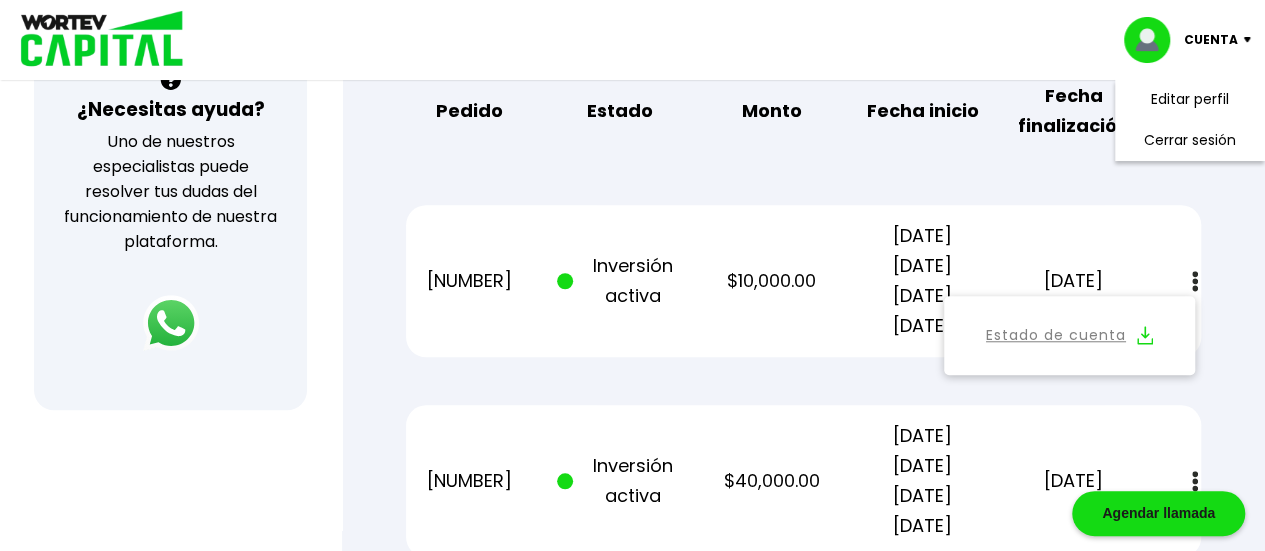 click on "Mis inversiones Como inversionista activo de WORTEV CAPITAL, apoyas el crecimiento de emprendimientos mexicanos de alto impacto mientras recibes excelentes rendimientos mensuales. Recuerda enviar tu comprobante de tu transferencia a    [EMAIL] Recibirás un correo de confirmación cuando tu depósito sea validado por el banco. Datos bancarios VER MENOS IMPULSO EMPRENDIMEINTOS MX S.A.P.I. DE C.V. Banco:  BBVA Bancomer Número de cuenta:  [NUMBER] CLABE Interbancaria:  [NUMBER] R.F.C.:  [RFC] REFERENCIA:  (Tu número de pedido) Banco:  BBVA Bancomer Número de cuenta:  [NUMBER] CLABE Interbancaria:  [NUMBER] R.F.C.:  [RFC] REFERENCIA:  (Tu número de pedido) Recuerda enviar tu comprobante de tu transferencia a  [EMAIL] Recibirás un correo de confirmación cuando tu depósito sea validado por el banco. Constancias de retención de impuestos  2024 Formato zip  Pedido Estado Monto Fecha inicio Fecha finalización [NUMBER] Inversión activa [NUMBER]" at bounding box center (803, 29) 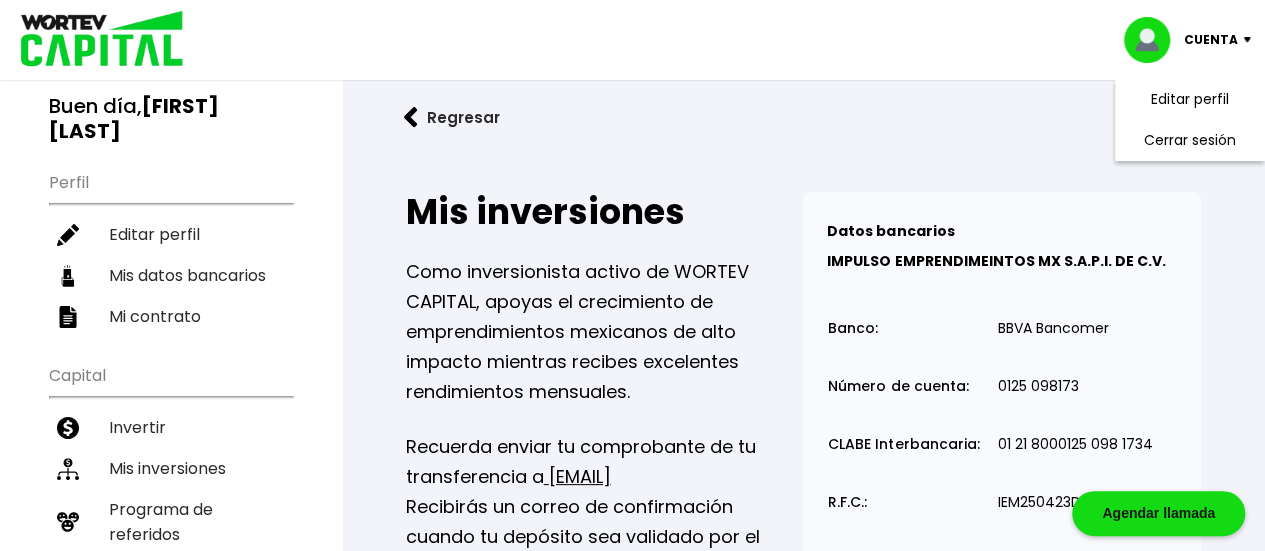 scroll, scrollTop: 18, scrollLeft: 0, axis: vertical 